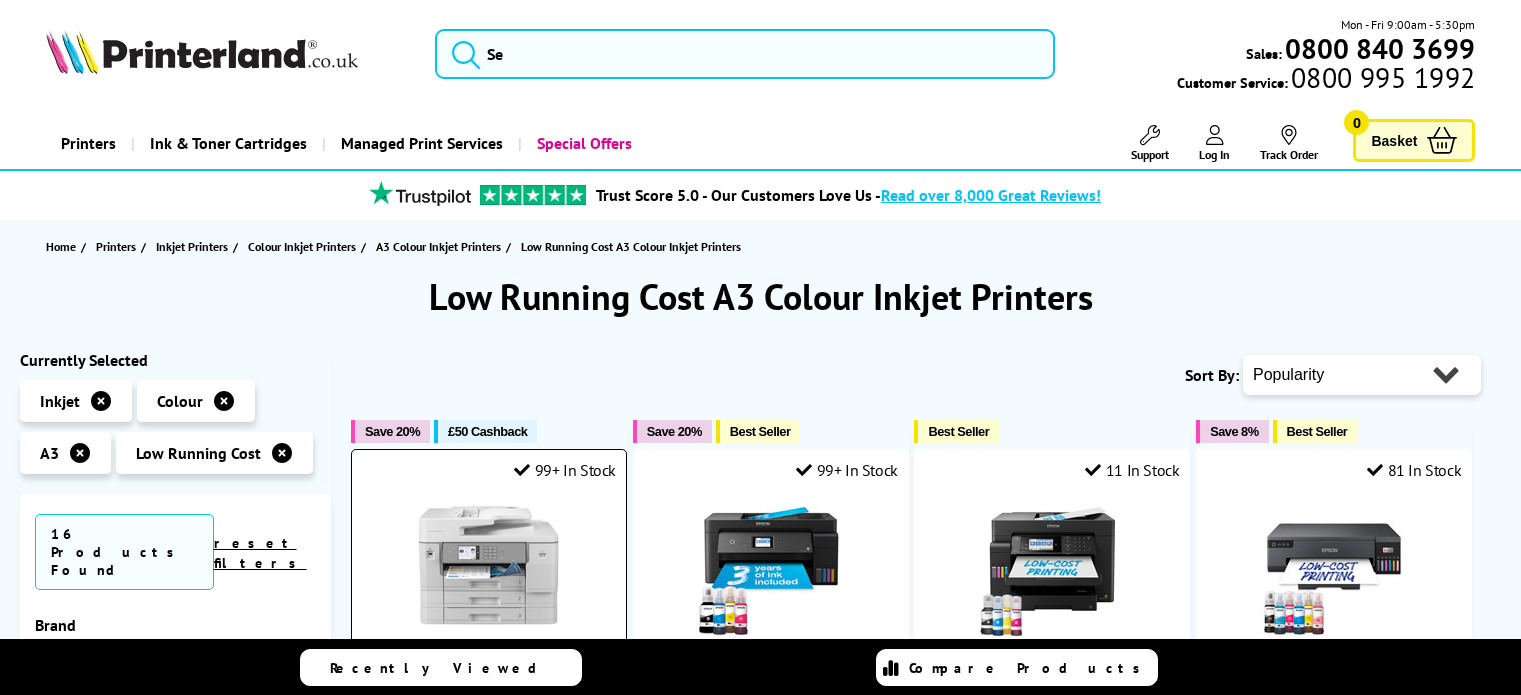 scroll, scrollTop: 0, scrollLeft: 0, axis: both 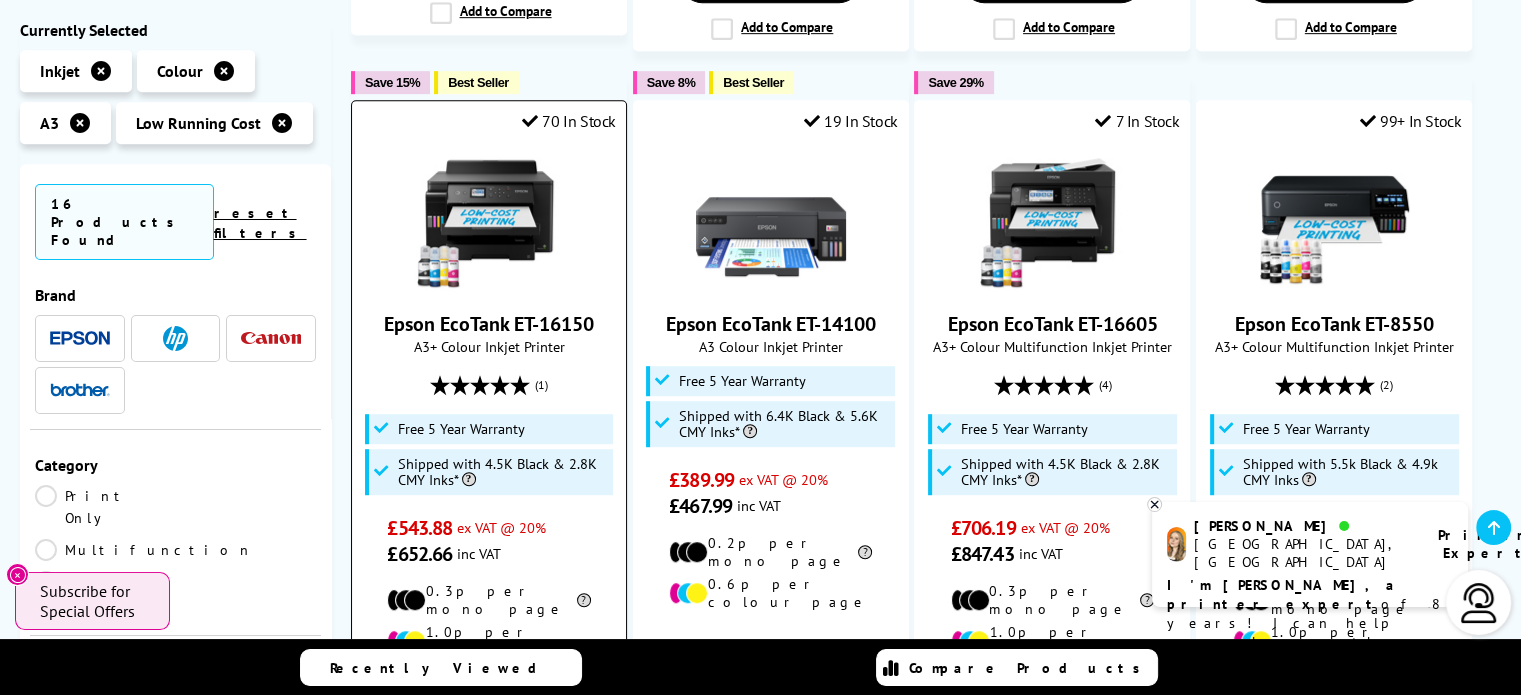 drag, startPoint x: 614, startPoint y: 301, endPoint x: 365, endPoint y: 296, distance: 249.0502 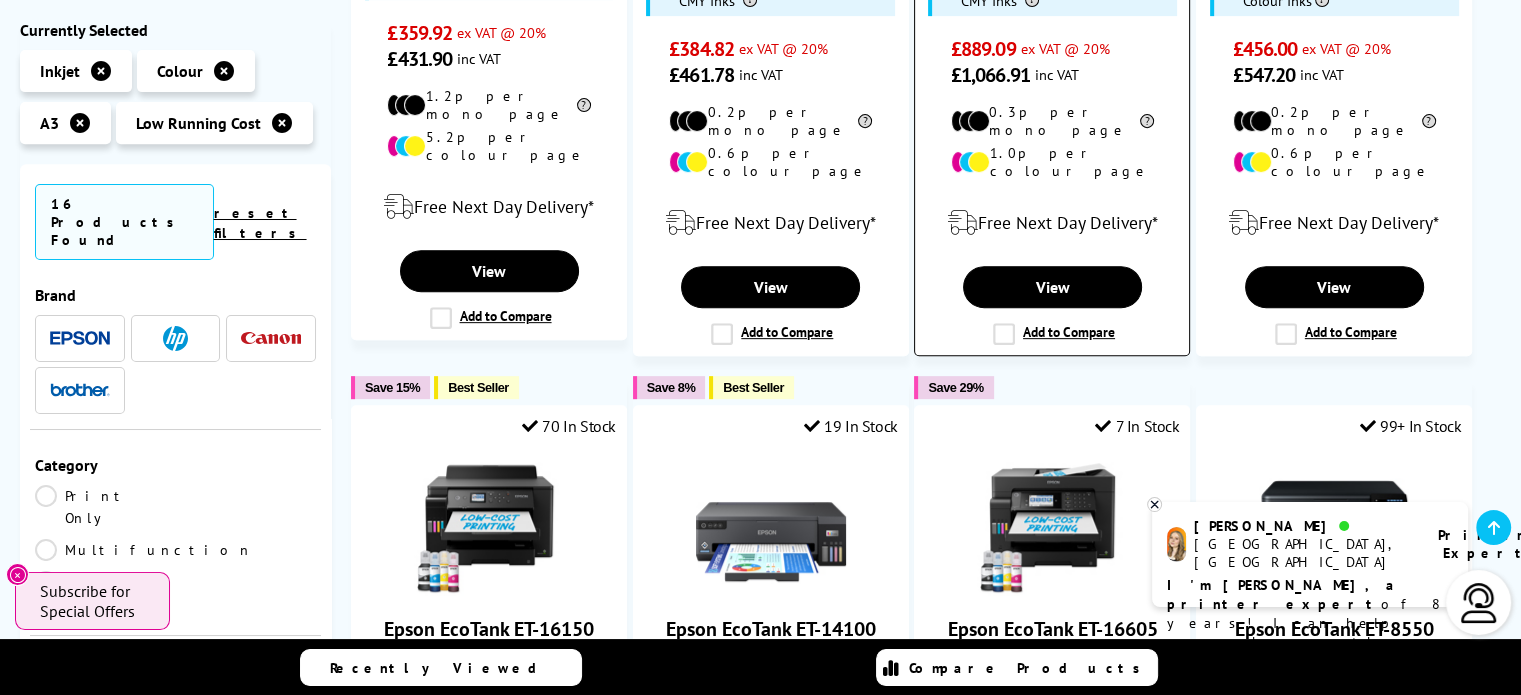 scroll, scrollTop: 800, scrollLeft: 0, axis: vertical 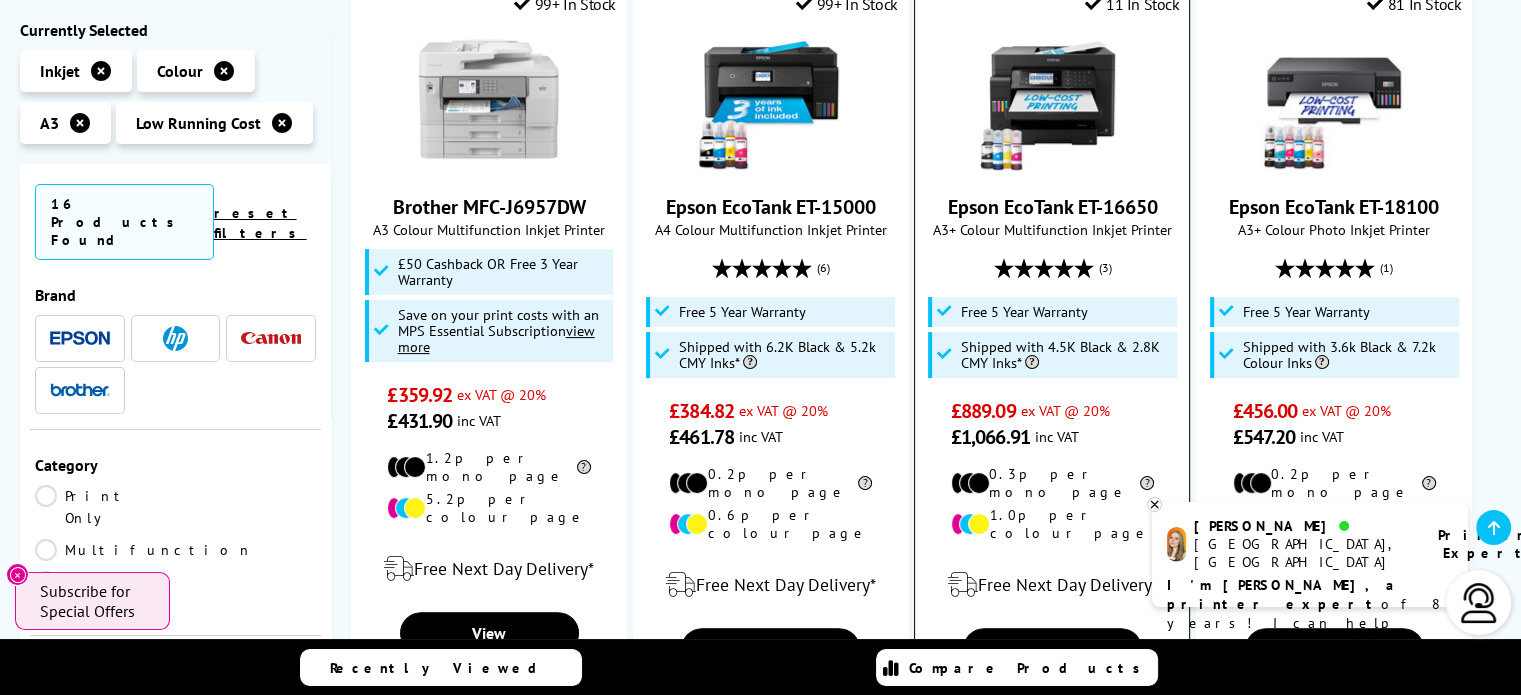 drag, startPoint x: 1178, startPoint y: 207, endPoint x: 963, endPoint y: 202, distance: 215.05814 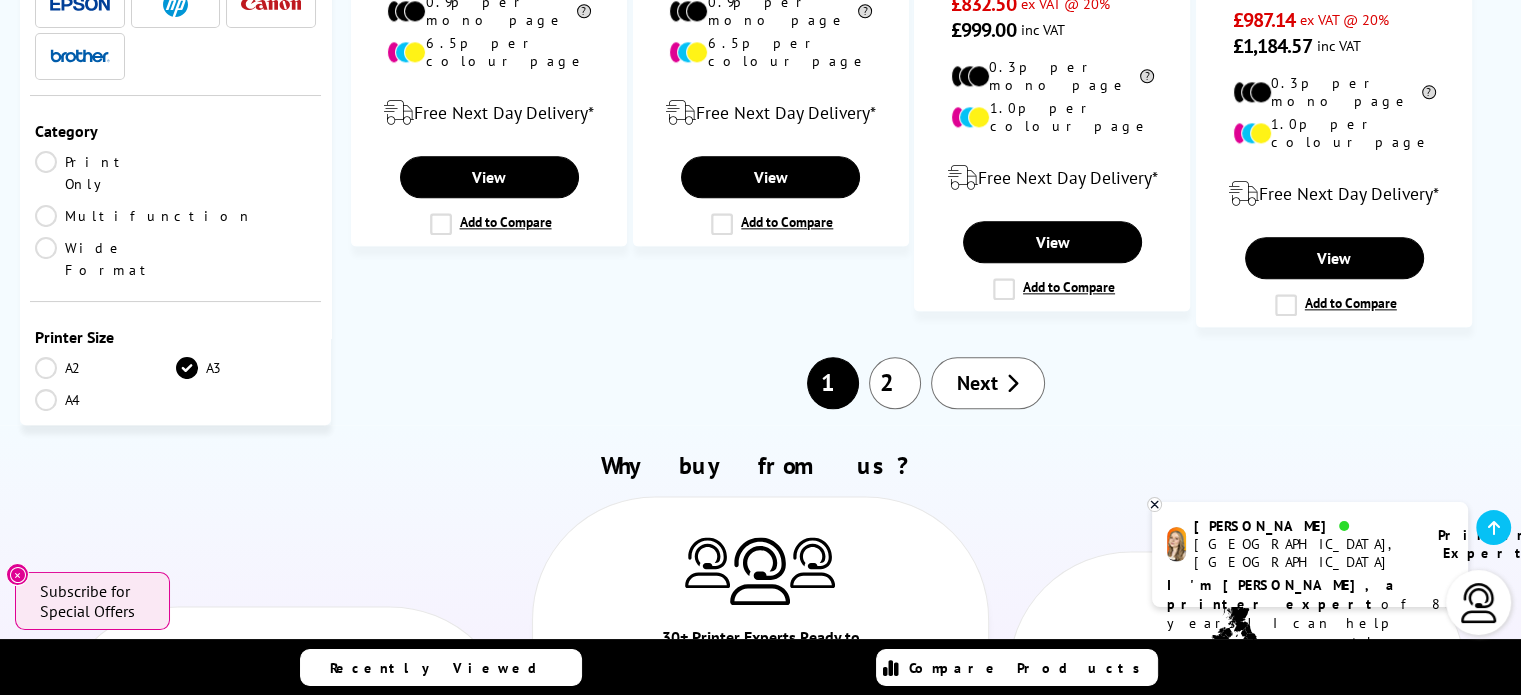 scroll, scrollTop: 2266, scrollLeft: 0, axis: vertical 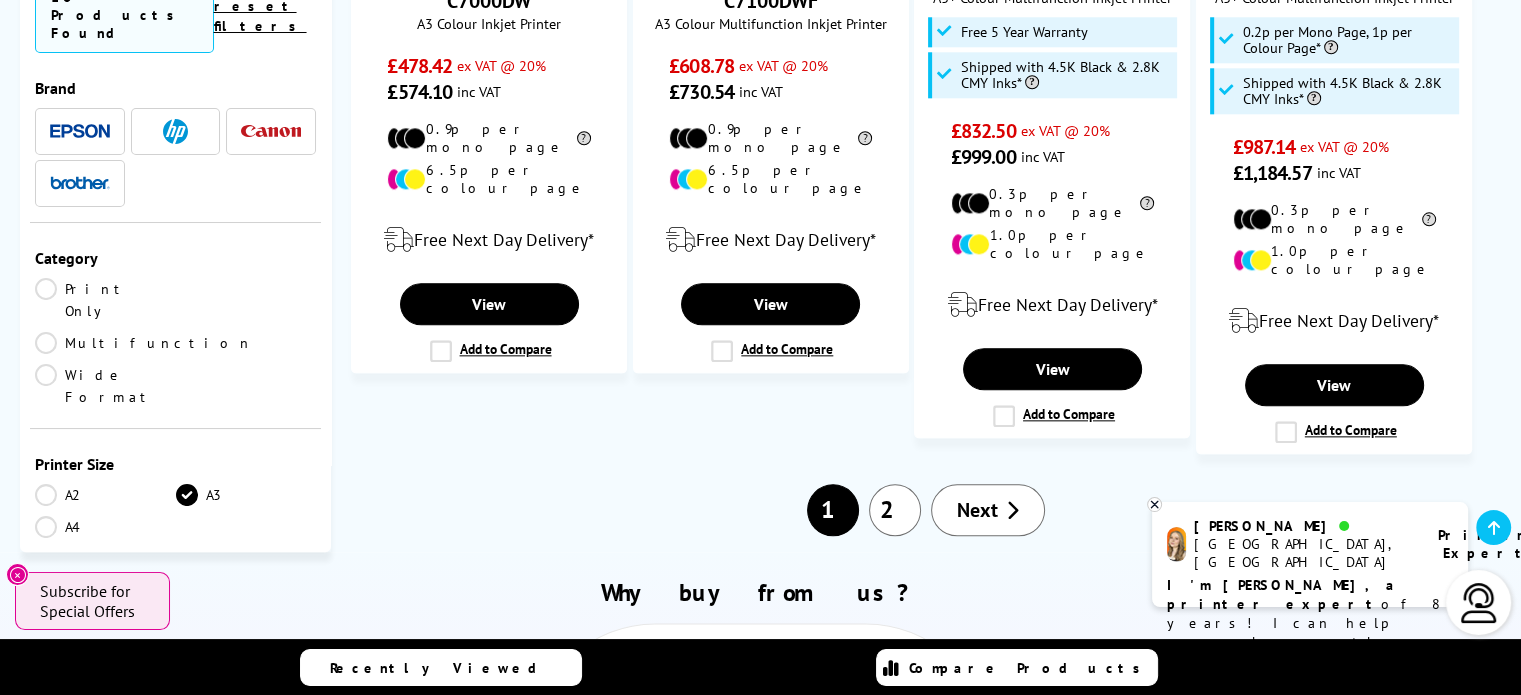click on "2" at bounding box center [895, 510] 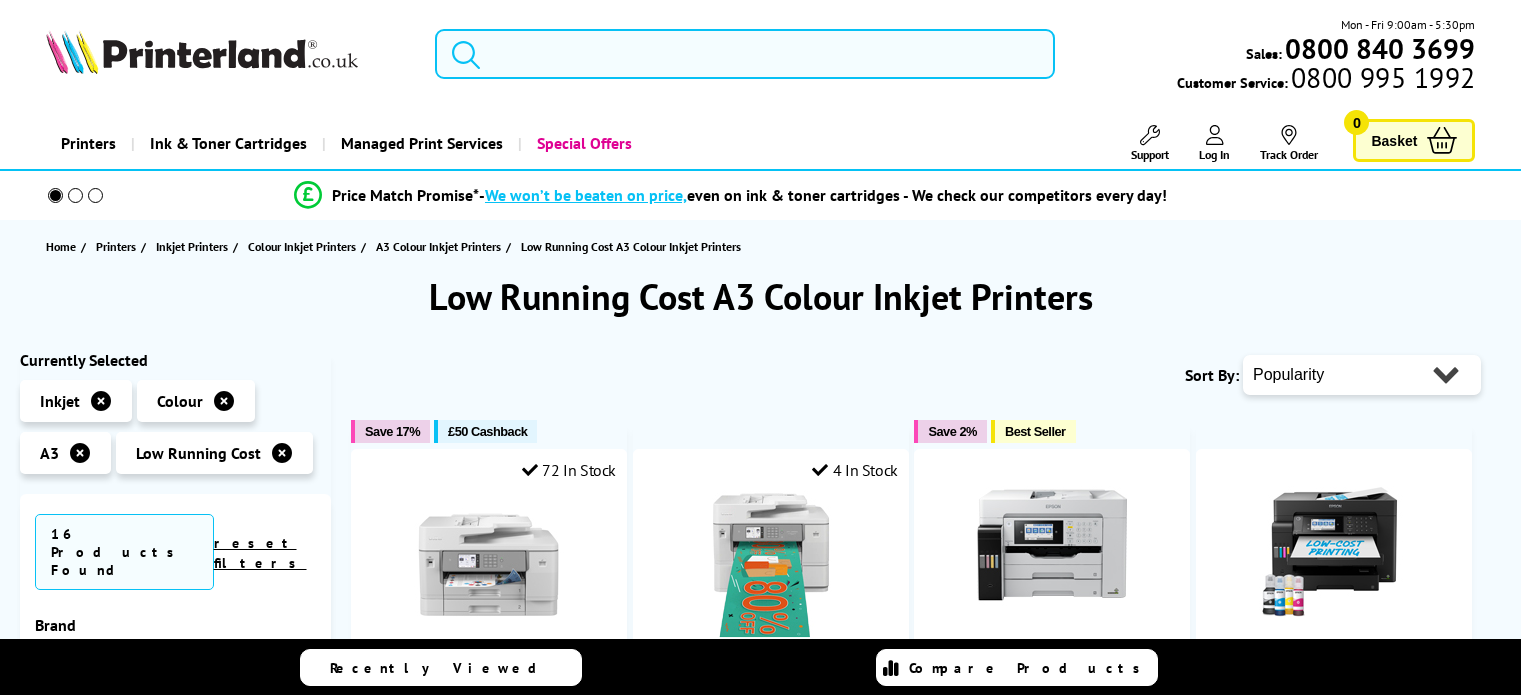 scroll, scrollTop: 0, scrollLeft: 0, axis: both 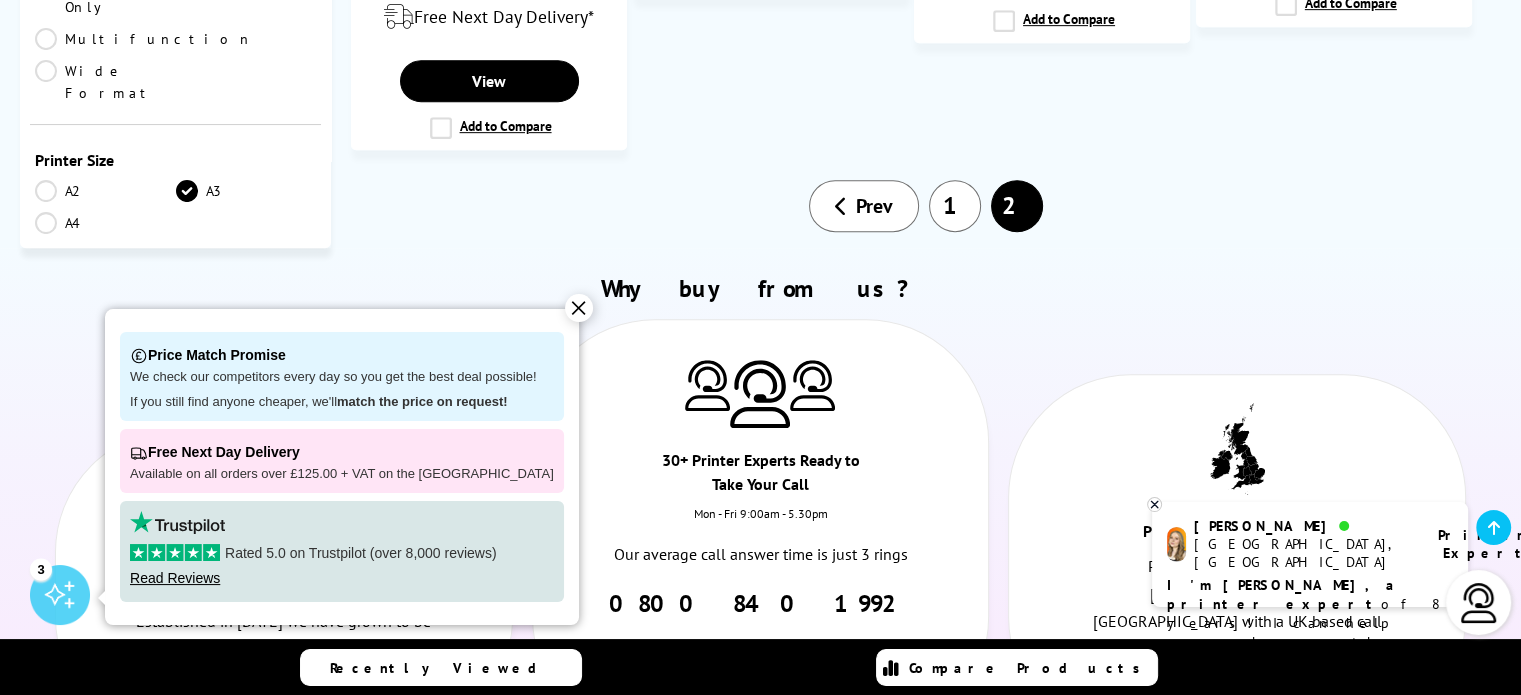 click on "1" at bounding box center [955, 206] 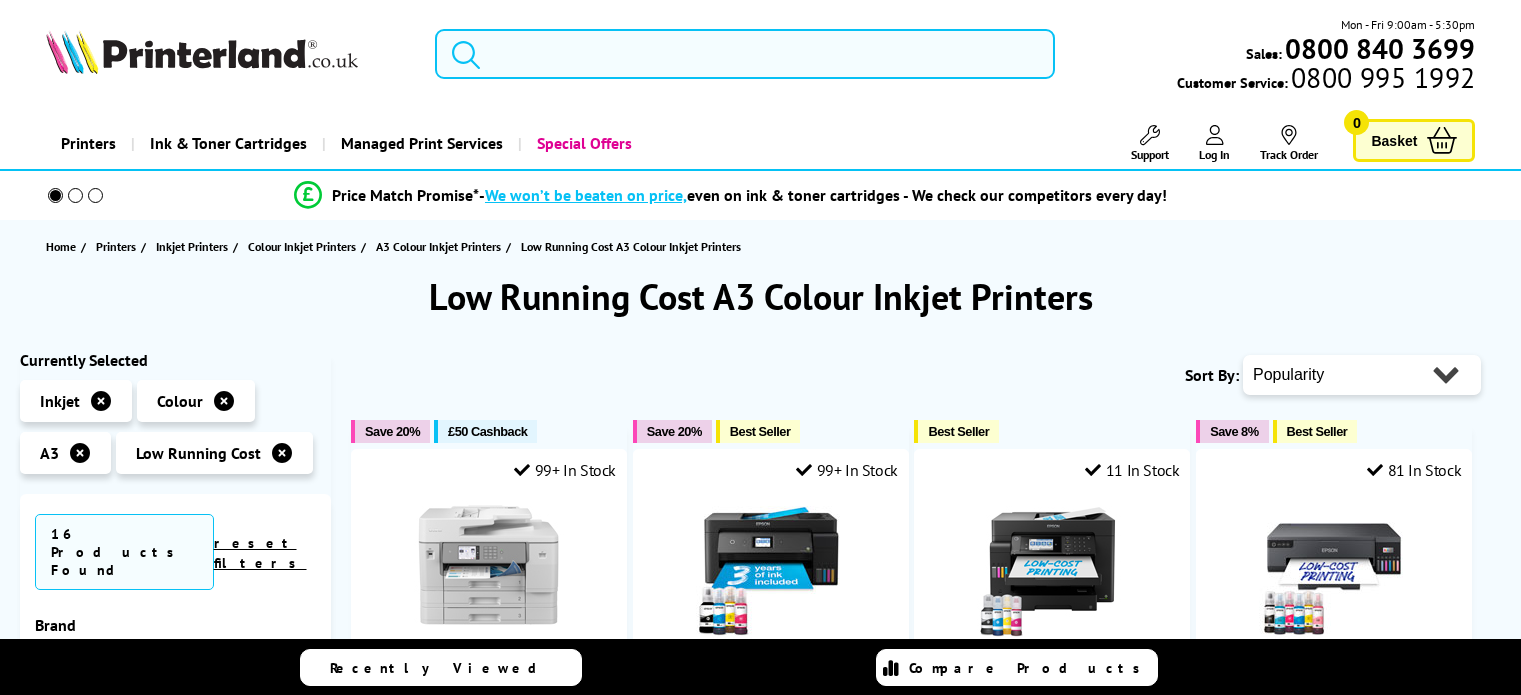 scroll, scrollTop: 0, scrollLeft: 0, axis: both 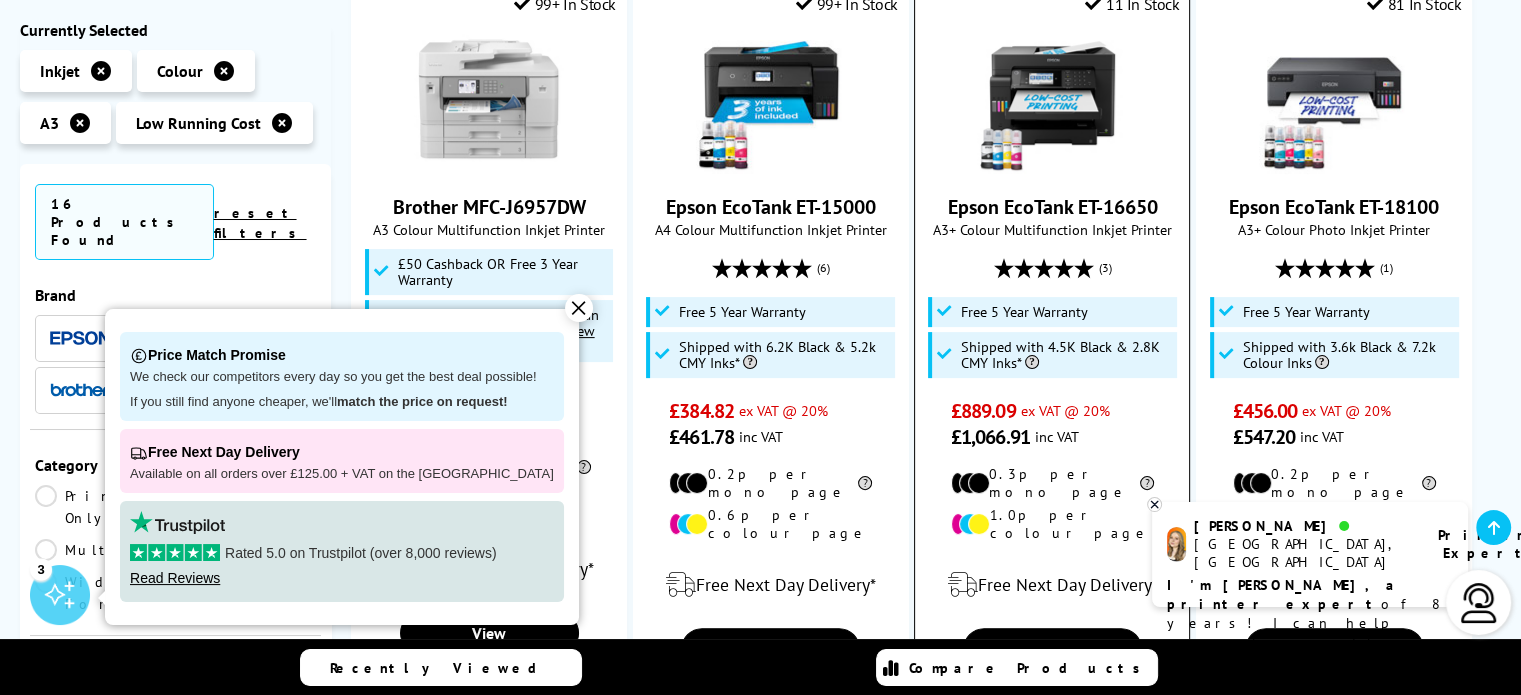 click at bounding box center [1052, 99] 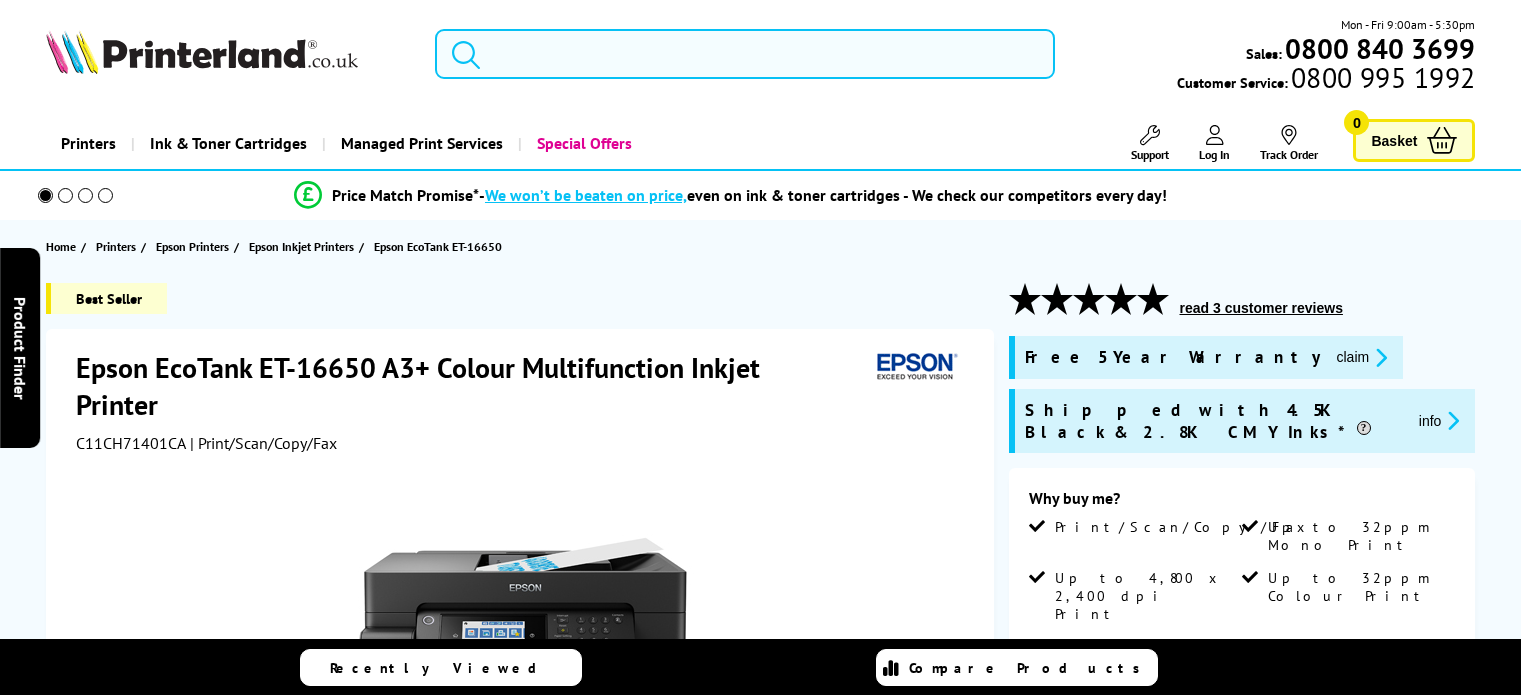 scroll, scrollTop: 0, scrollLeft: 0, axis: both 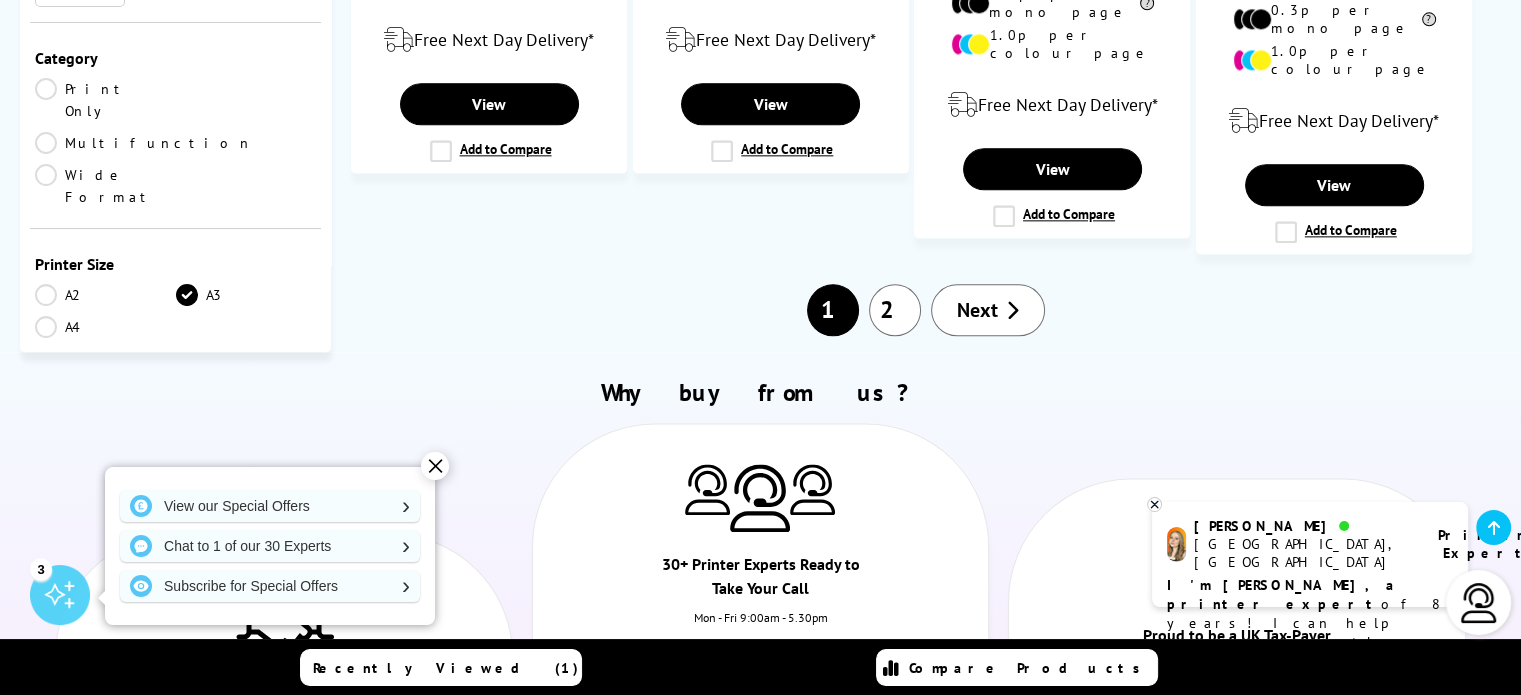 click on "2" at bounding box center (895, 310) 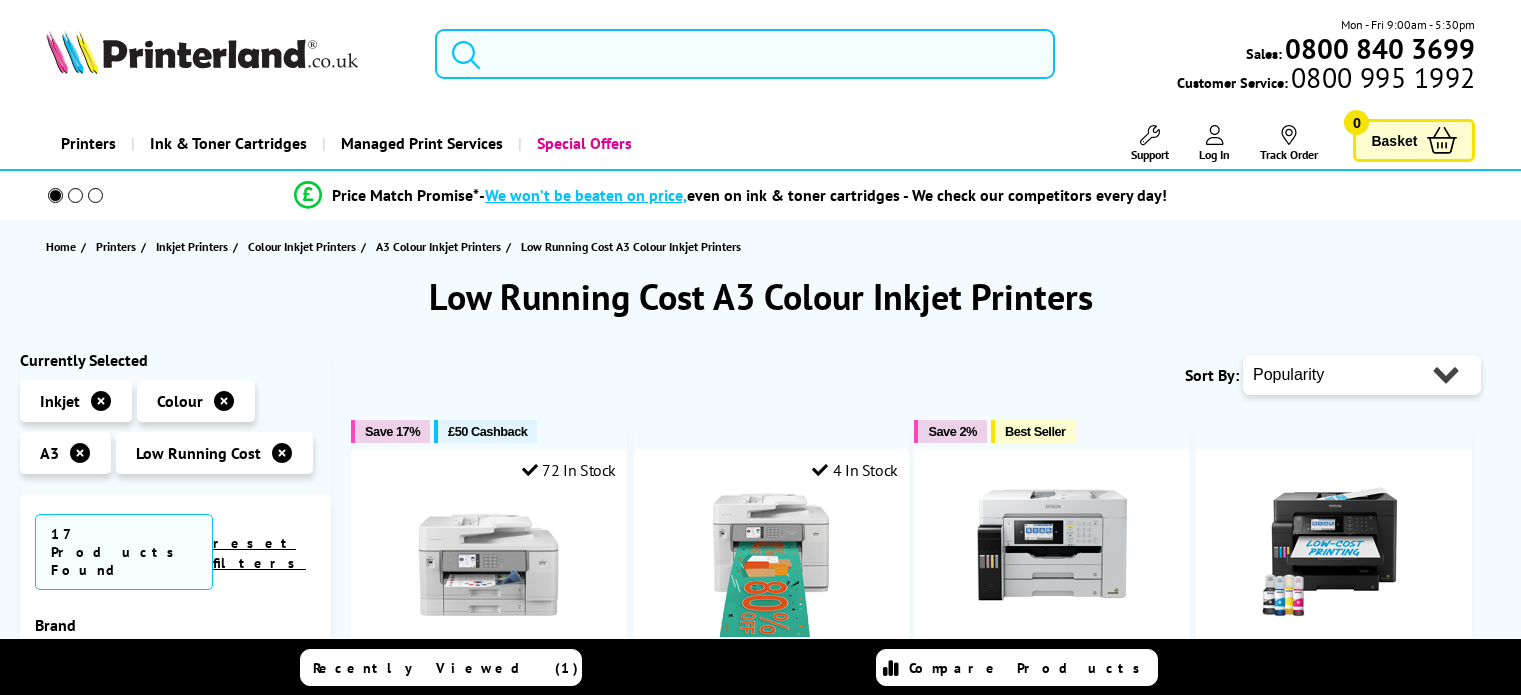 scroll, scrollTop: 0, scrollLeft: 0, axis: both 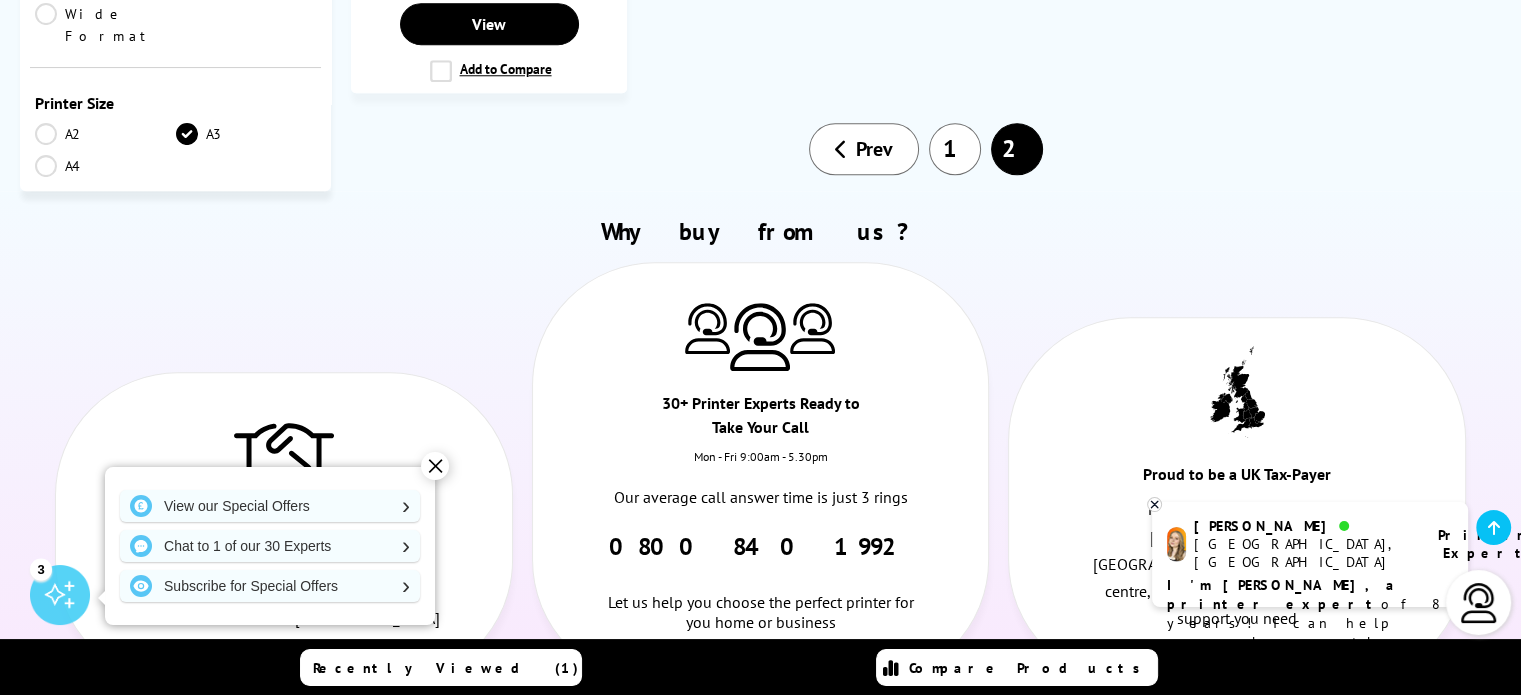 click on "1" at bounding box center [955, 149] 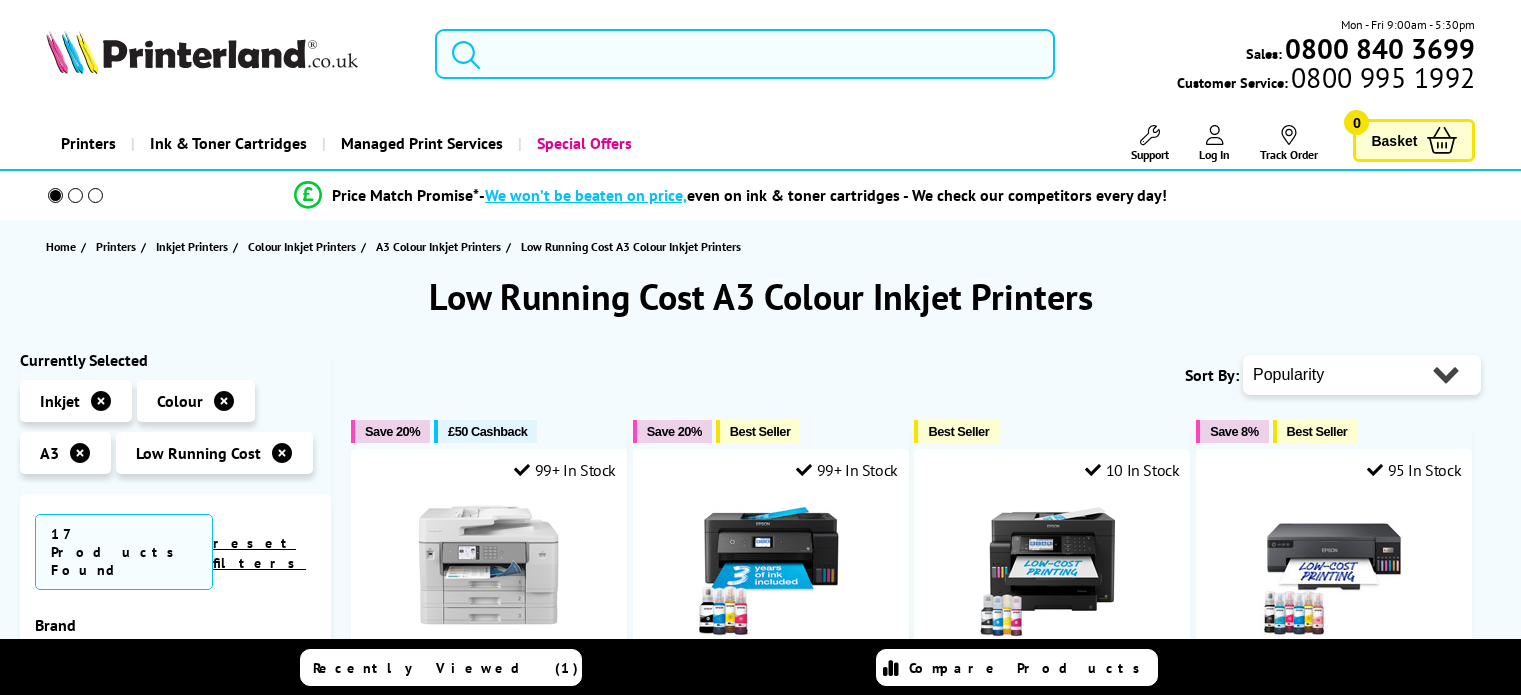 scroll, scrollTop: 0, scrollLeft: 0, axis: both 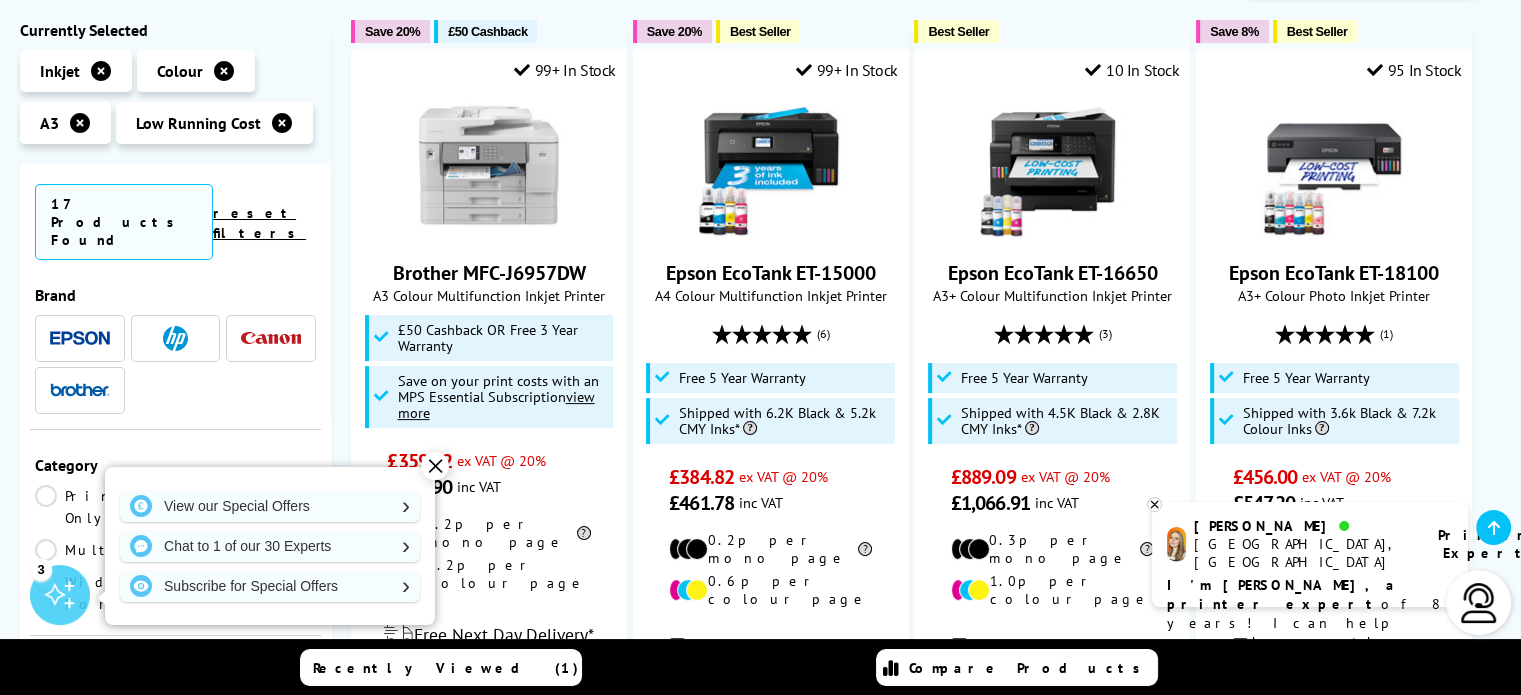 click at bounding box center (282, 123) 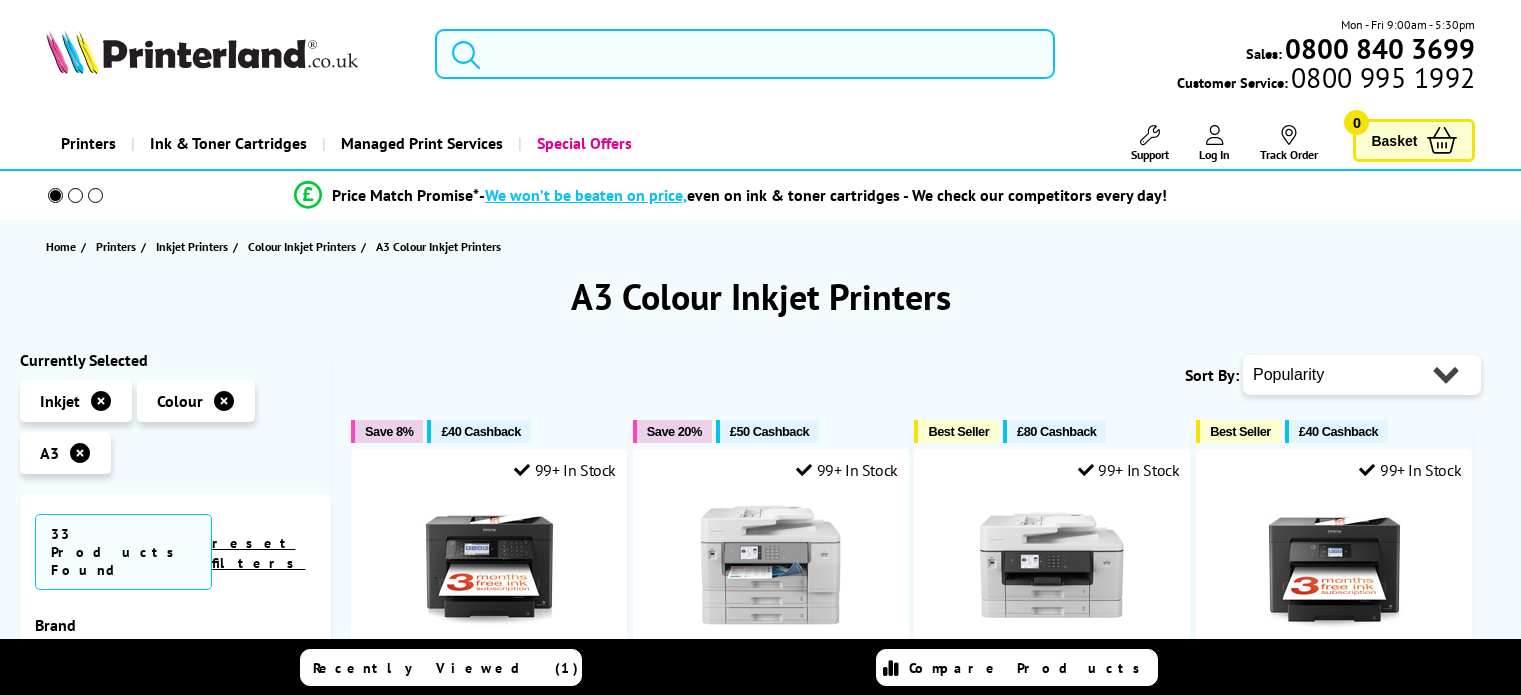scroll, scrollTop: 0, scrollLeft: 0, axis: both 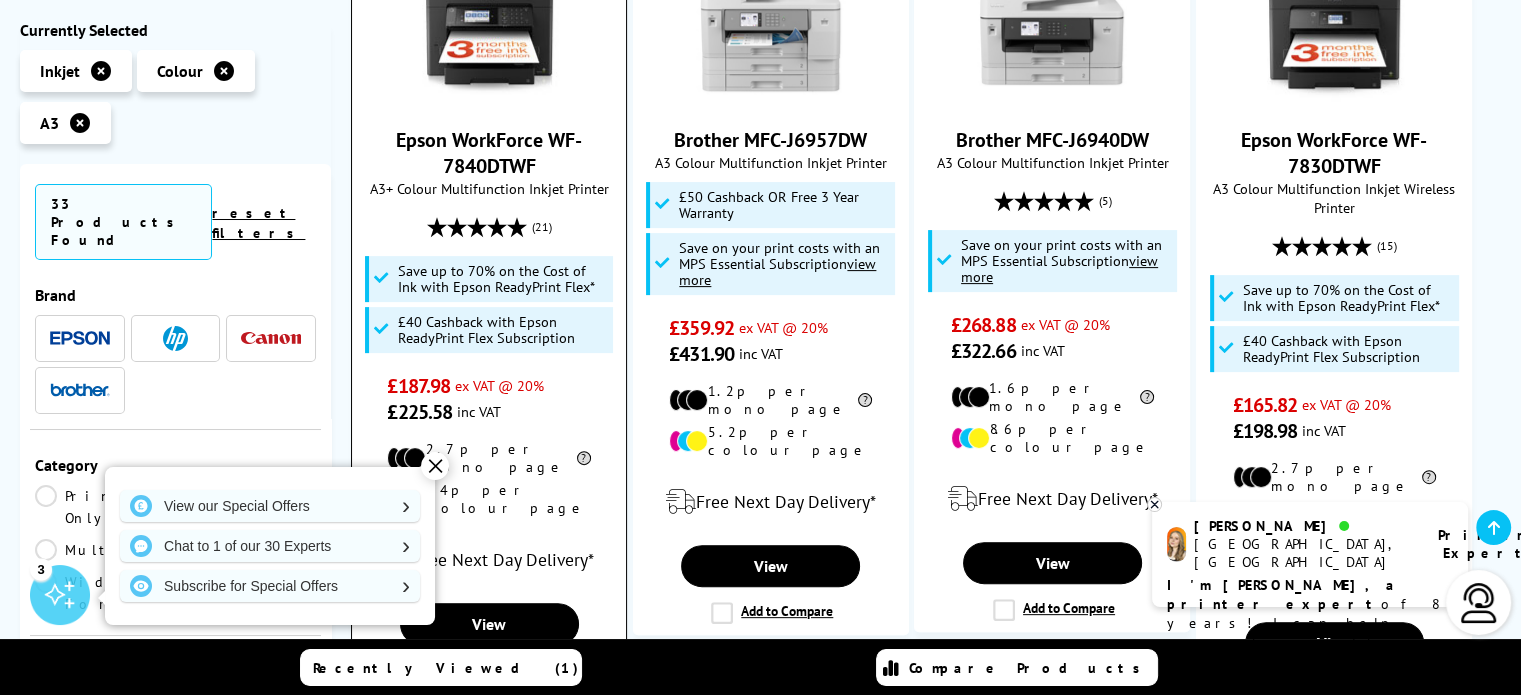 drag, startPoint x: 554, startPoint y: 164, endPoint x: 388, endPoint y: 140, distance: 167.72597 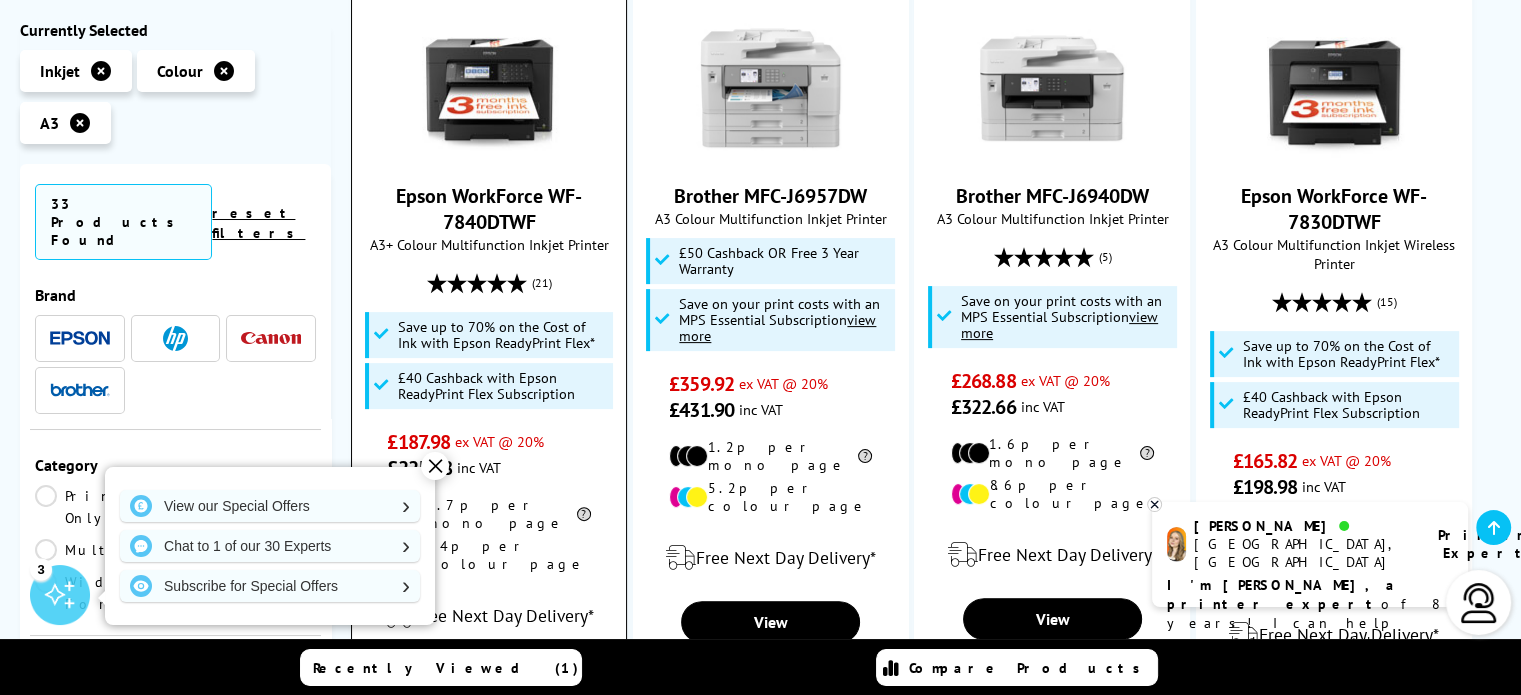 scroll, scrollTop: 466, scrollLeft: 0, axis: vertical 